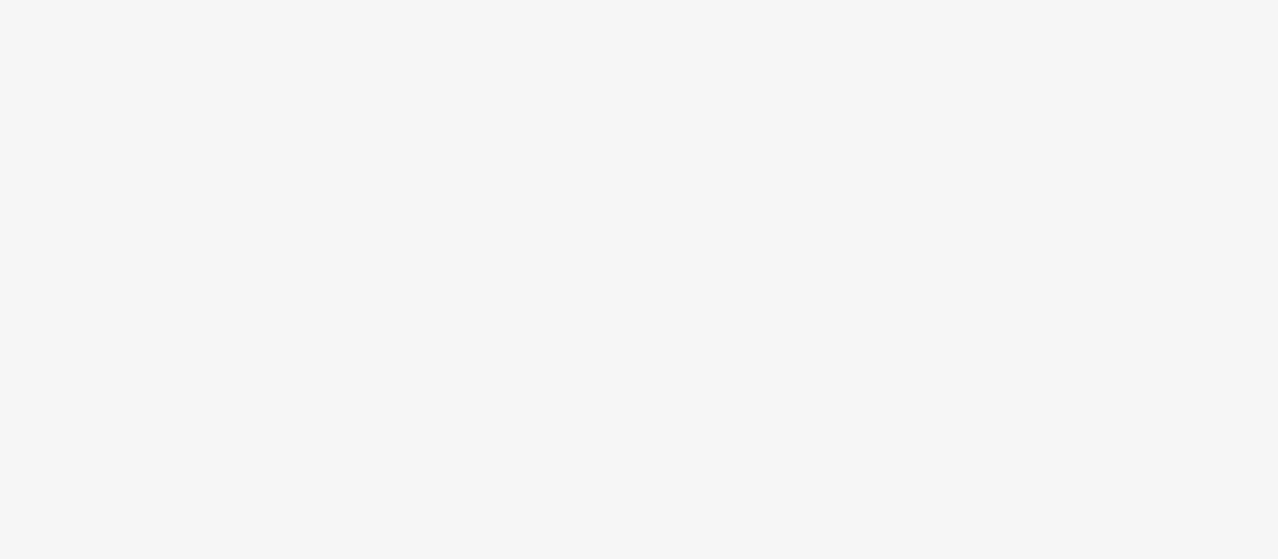 scroll, scrollTop: 0, scrollLeft: 0, axis: both 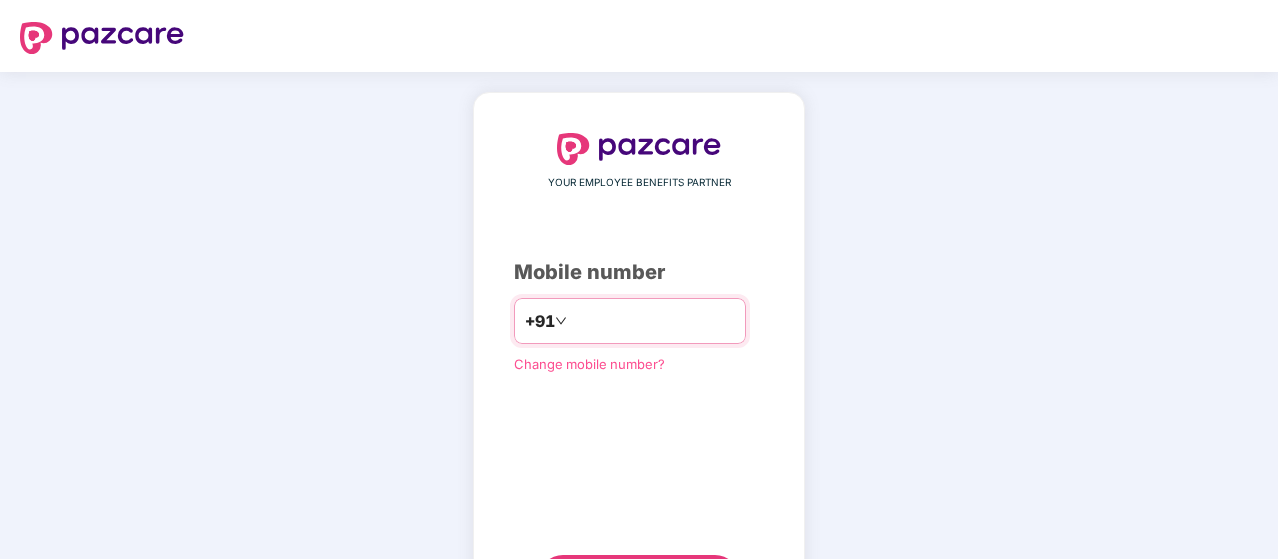 type on "**********" 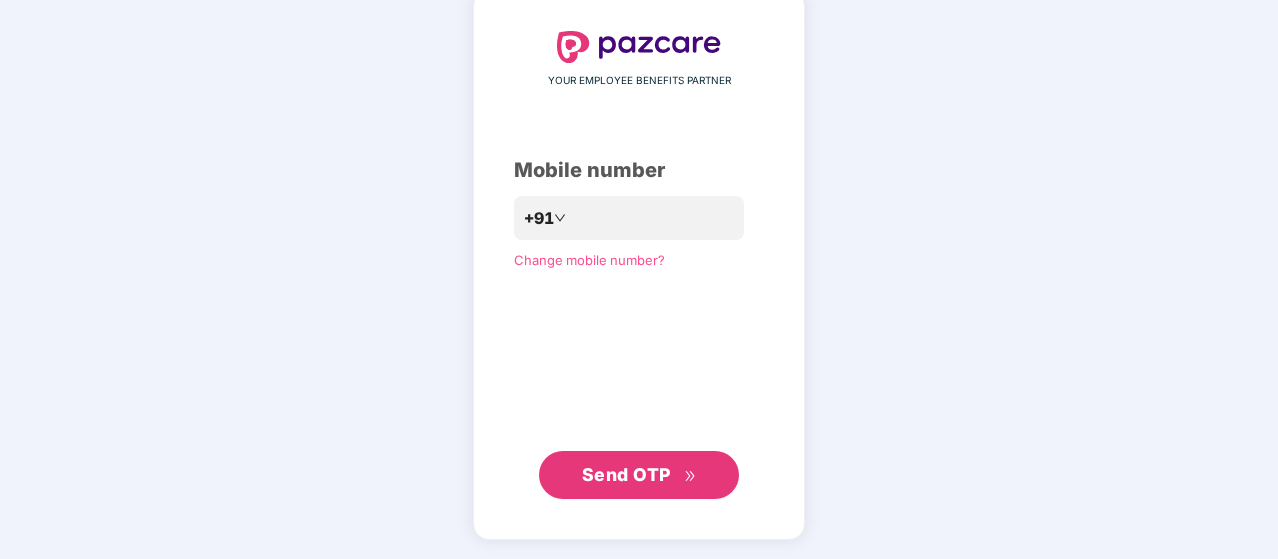 click on "Send OTP" at bounding box center [626, 474] 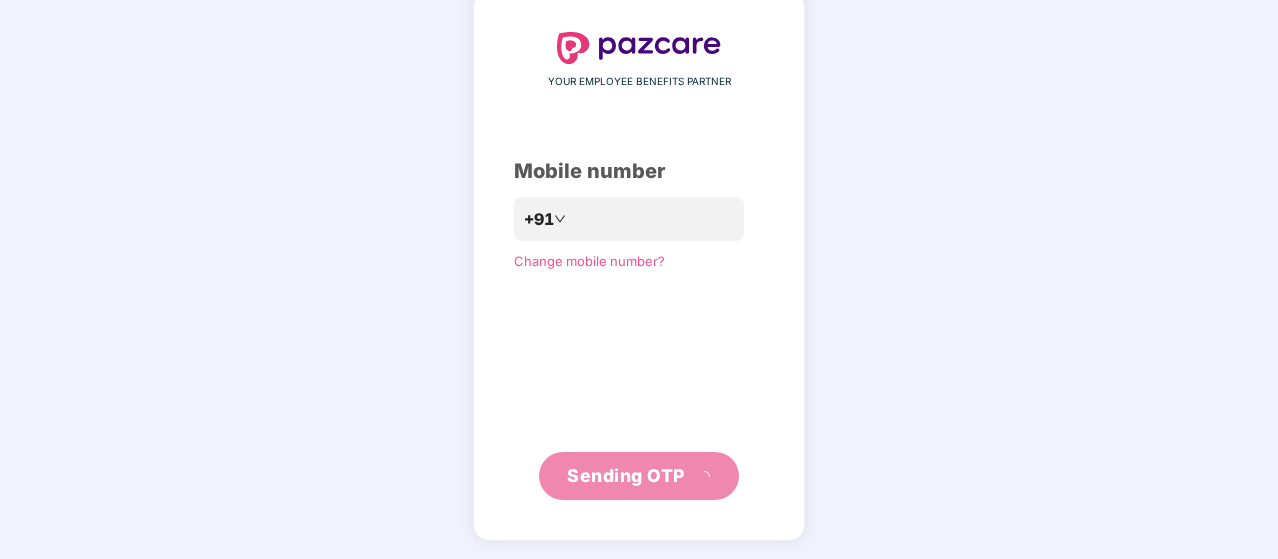 scroll, scrollTop: 92, scrollLeft: 0, axis: vertical 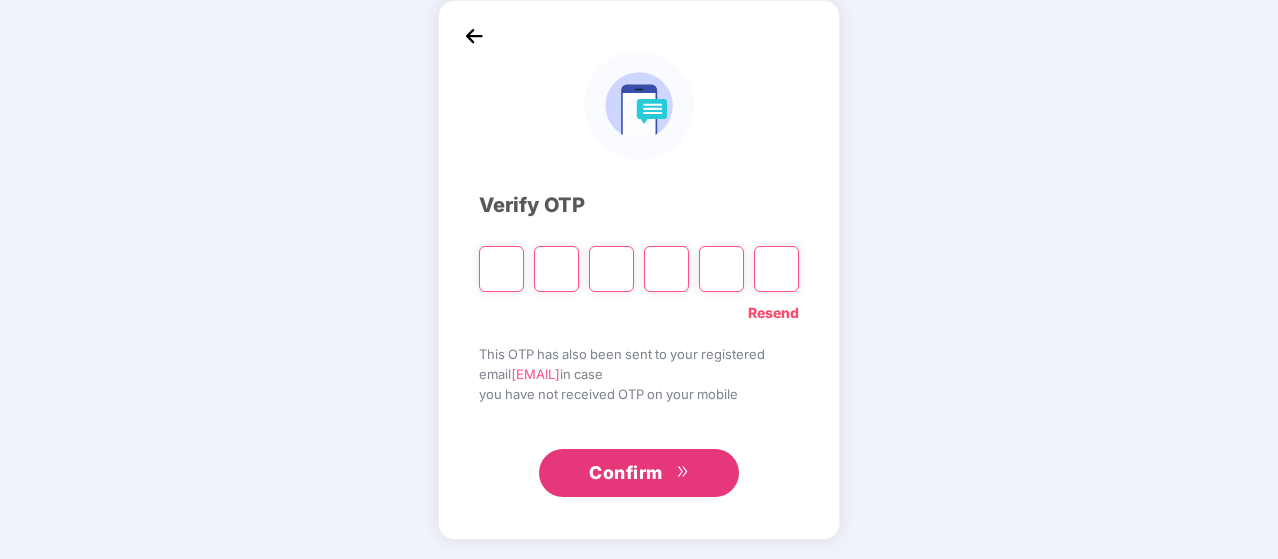type on "*" 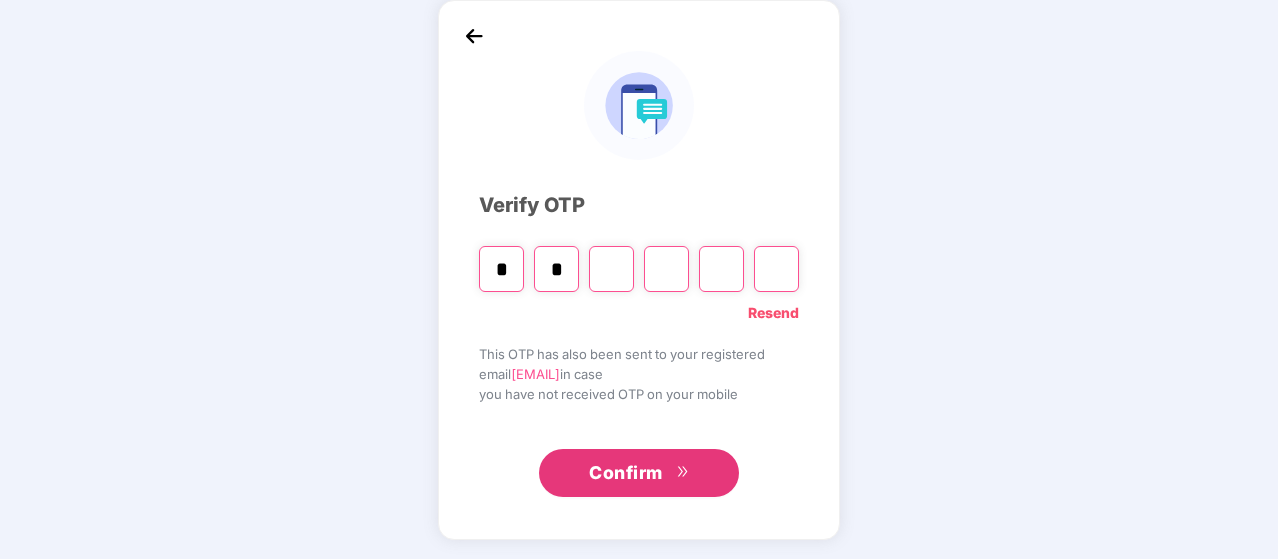 type on "*" 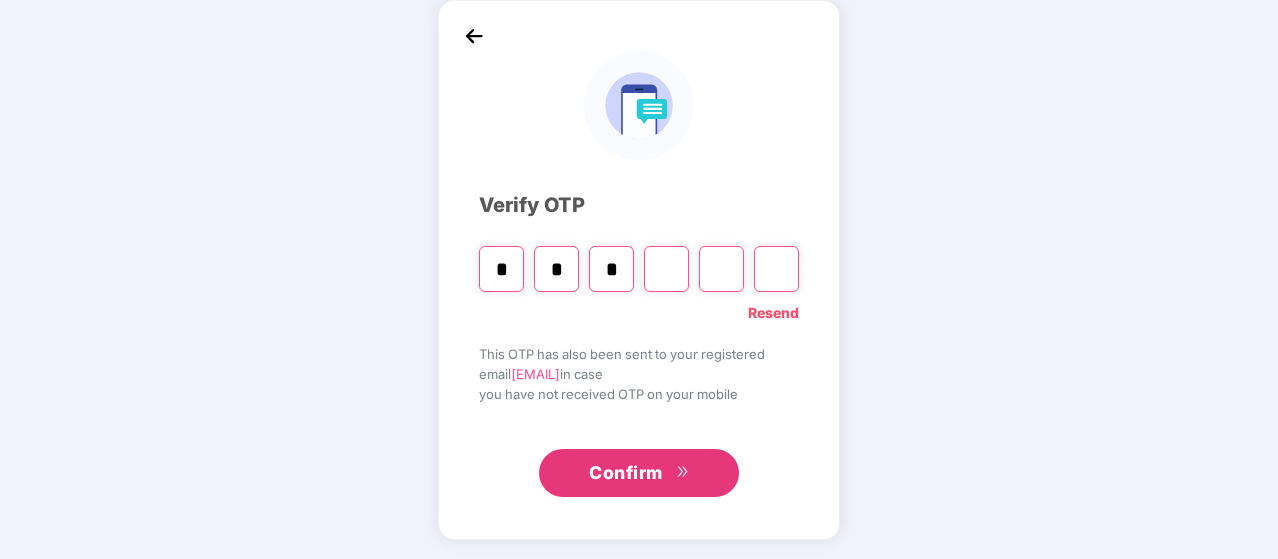 type on "*" 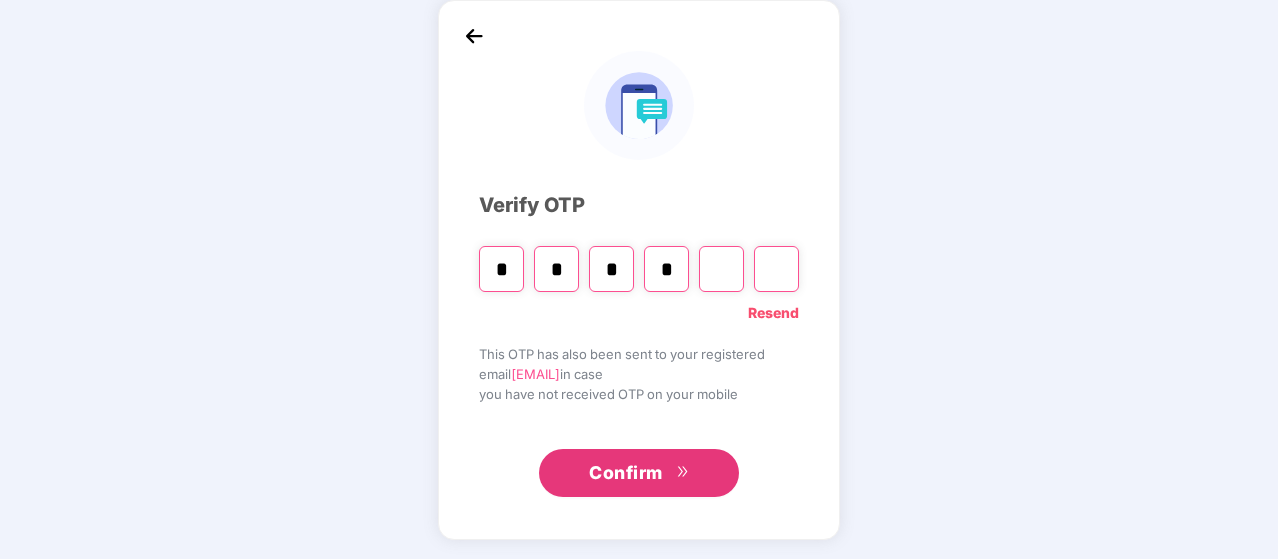 type on "*" 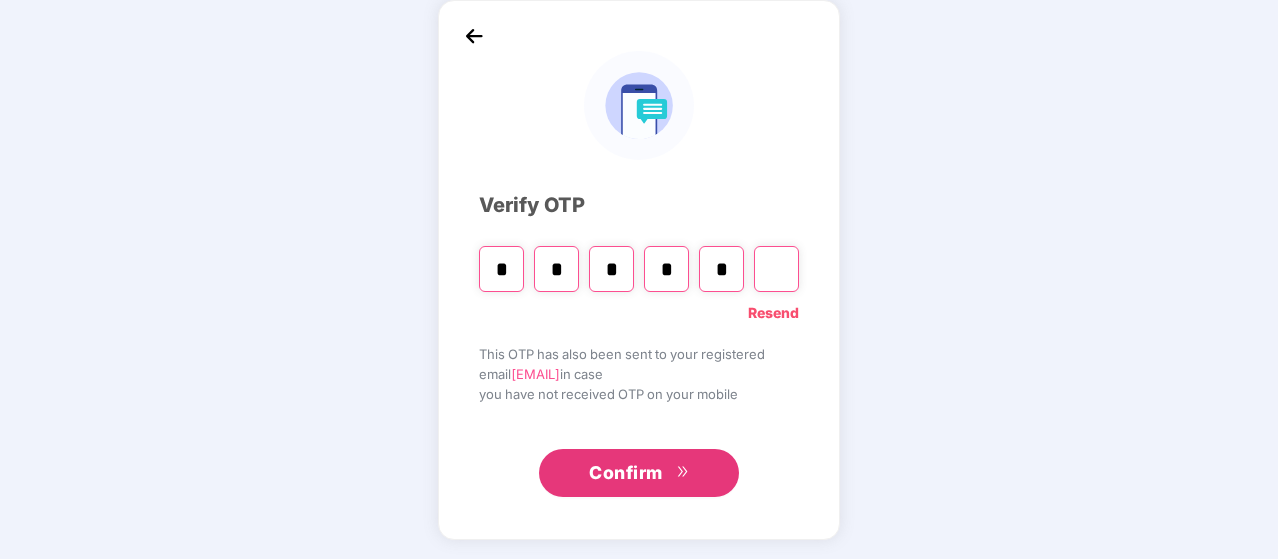 type on "*" 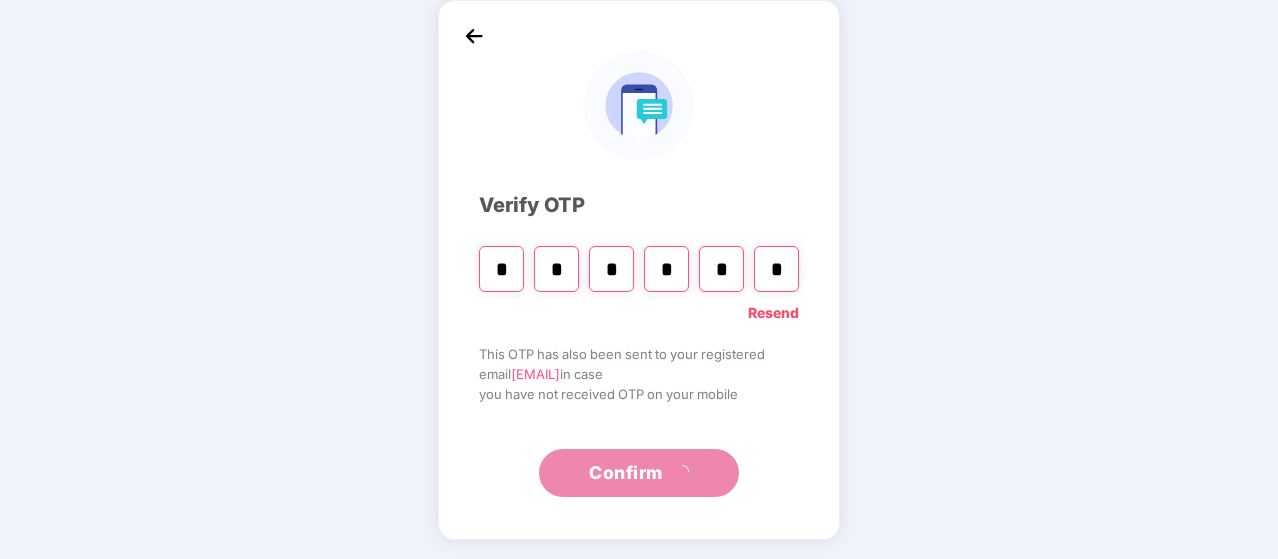 scroll, scrollTop: 0, scrollLeft: 0, axis: both 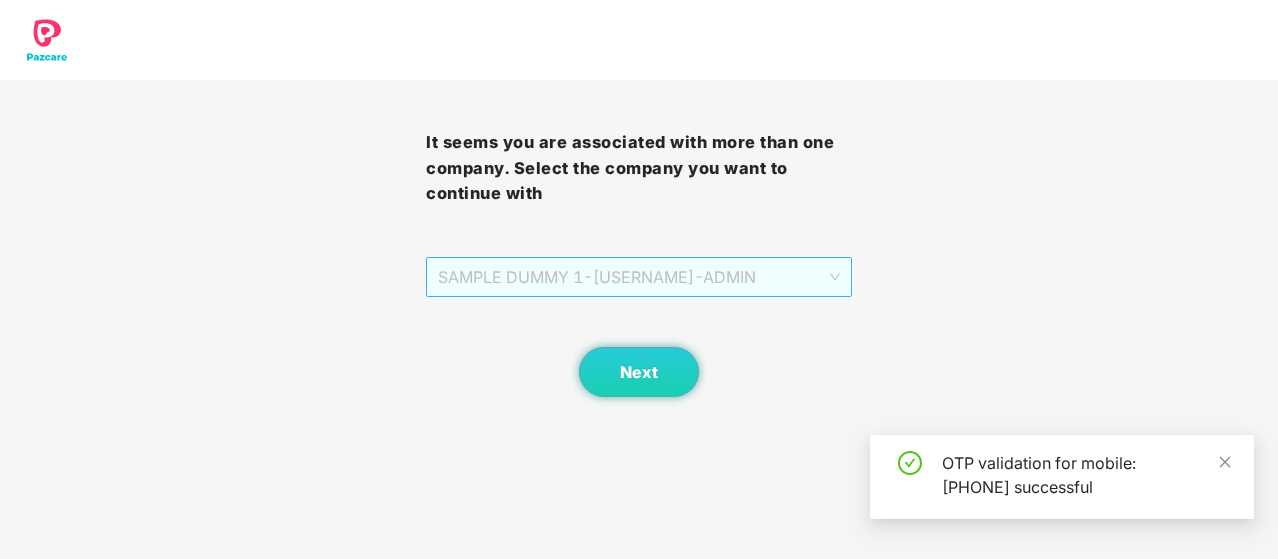 click on "[SAMPLE] [SAMPLE] [NUMBER] - [USERNAME] - [ROLE]" at bounding box center [639, 277] 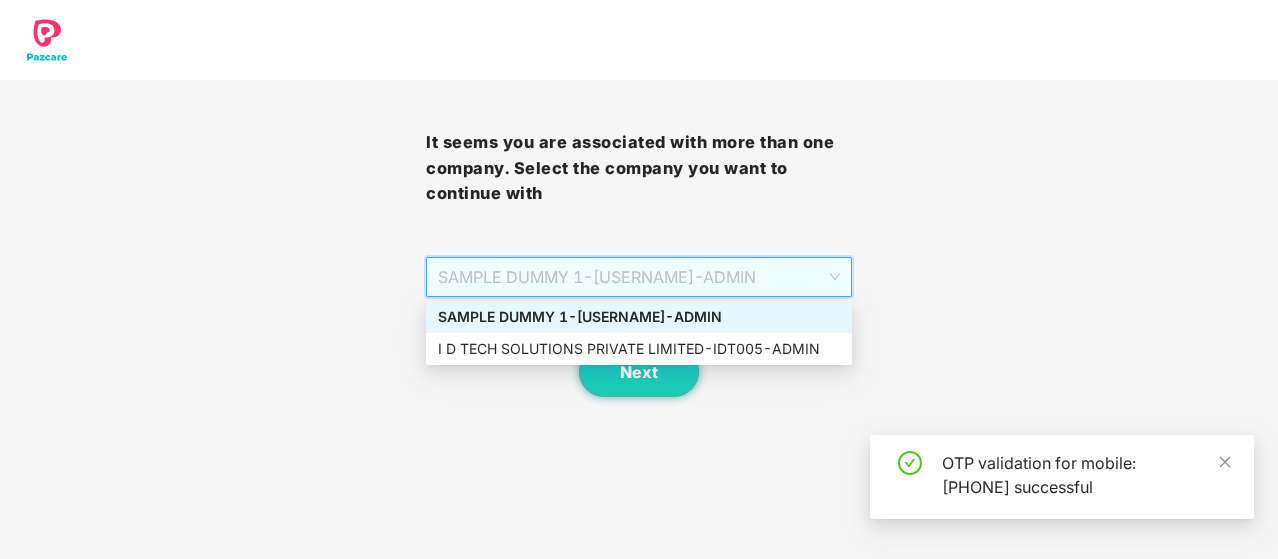click on "[COMPANY] [COMPANY] [COMPANY] - [ID] - [ROLE]" at bounding box center (639, 349) 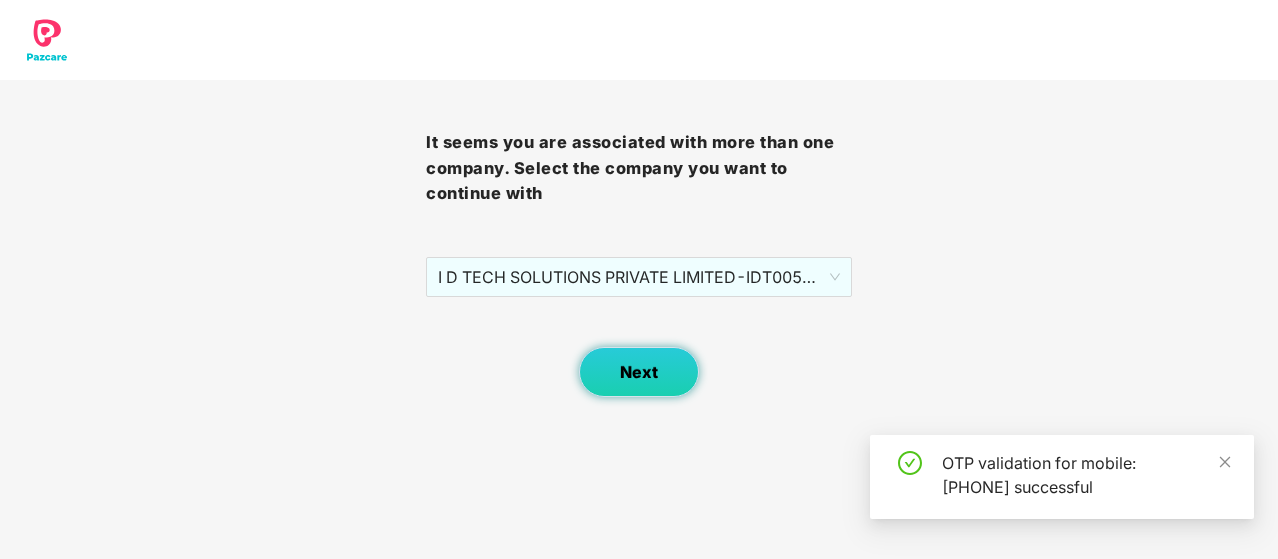 click on "Next" at bounding box center [639, 372] 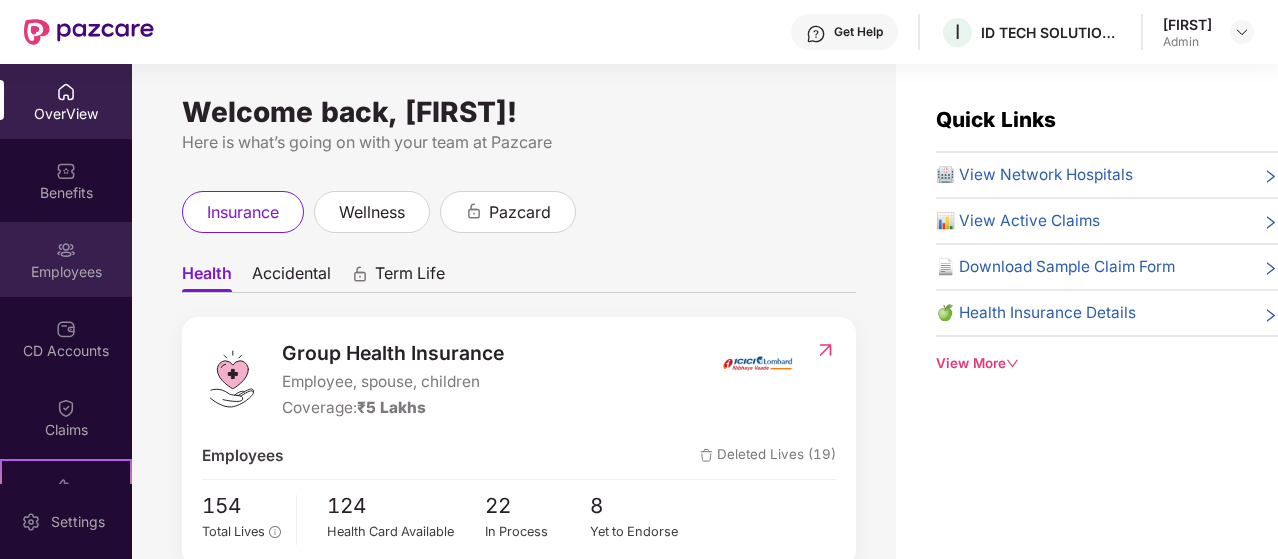 click on "Employees" at bounding box center (66, 259) 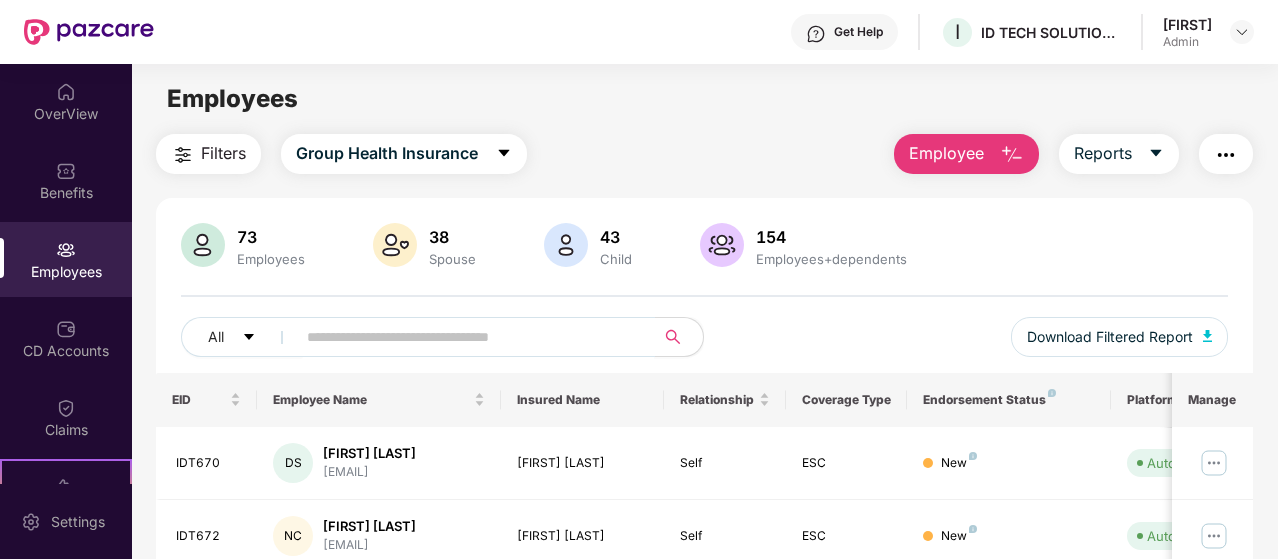 click at bounding box center (467, 337) 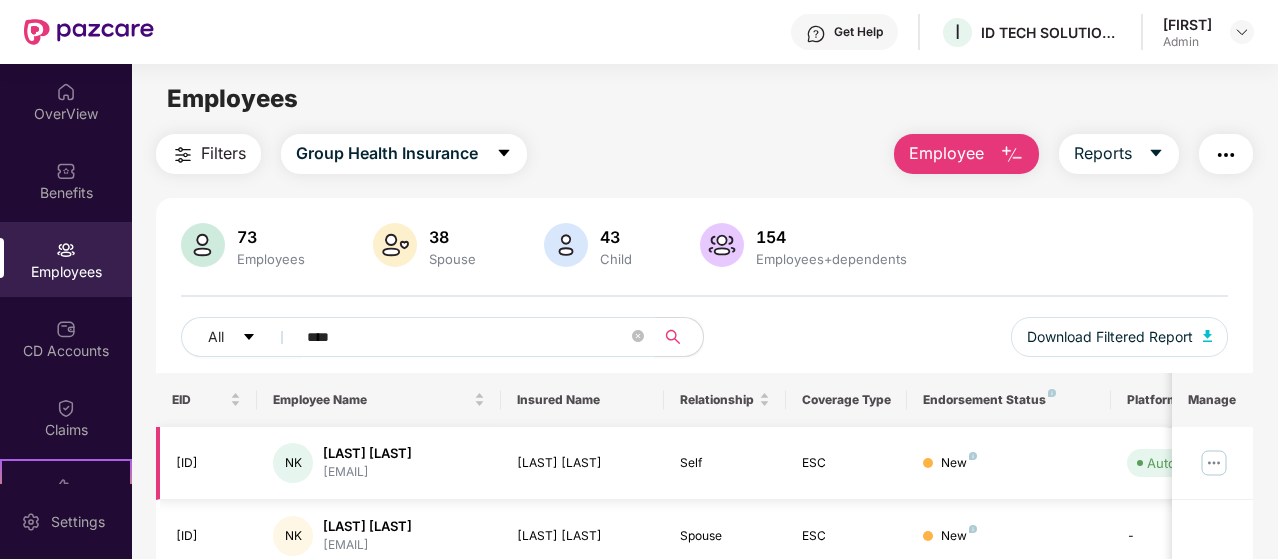 type on "****" 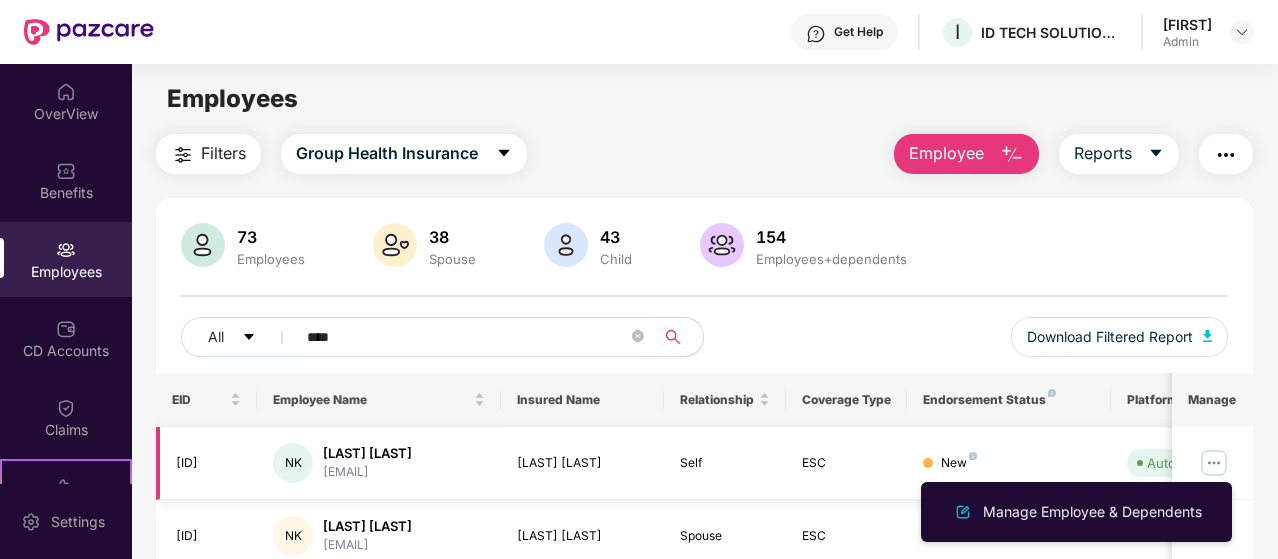 click at bounding box center (1214, 463) 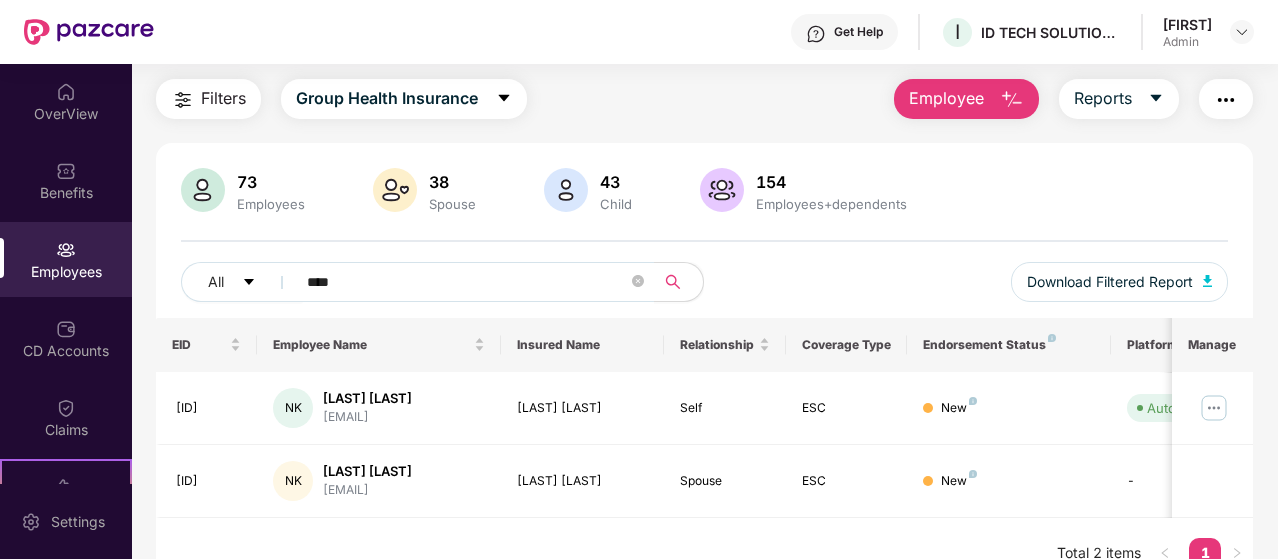 scroll, scrollTop: 84, scrollLeft: 0, axis: vertical 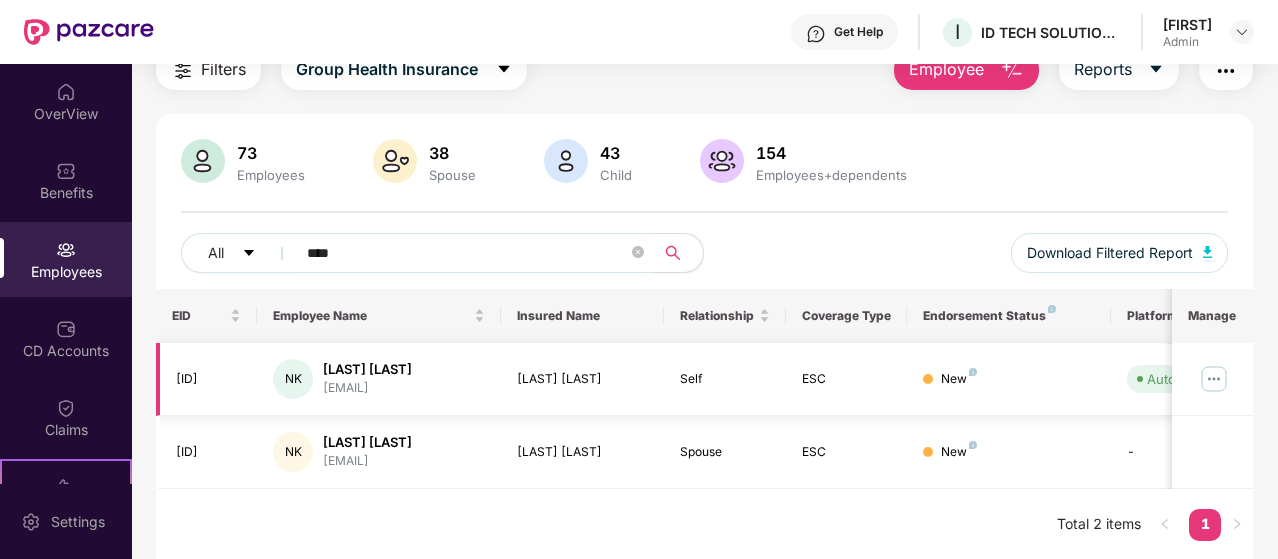 click at bounding box center (1214, 379) 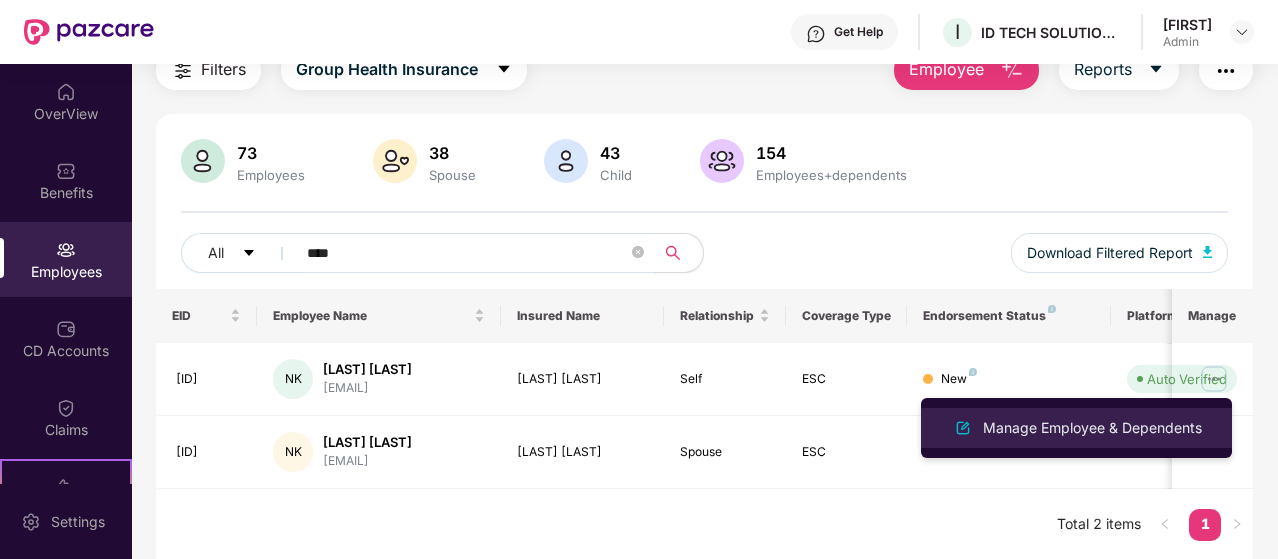 click on "Manage Employee & Dependents" at bounding box center (1076, 428) 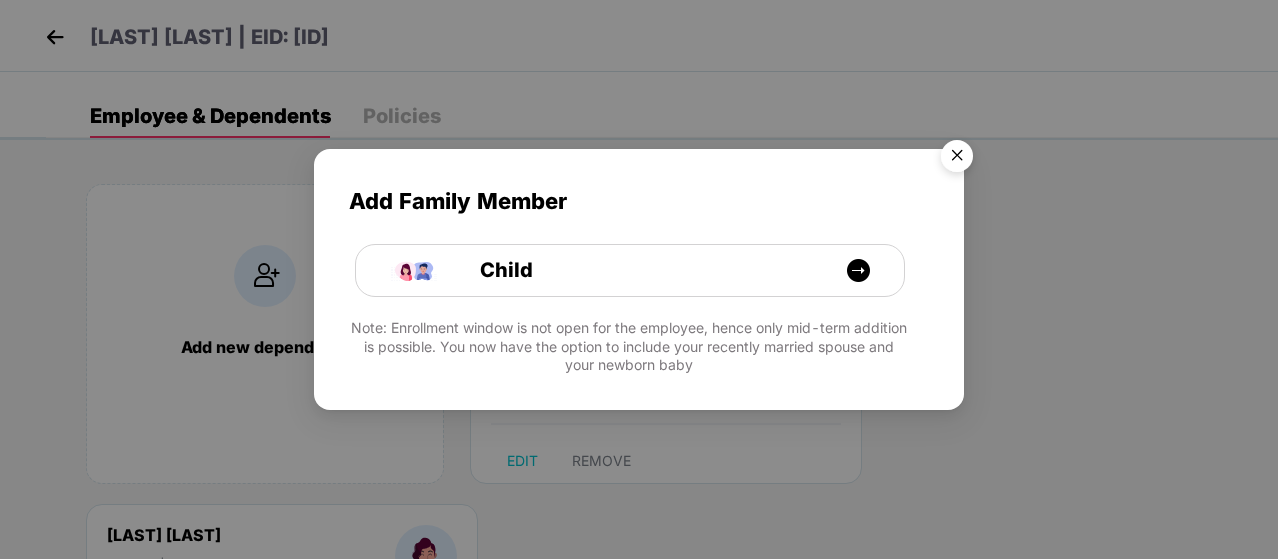 click at bounding box center (957, 159) 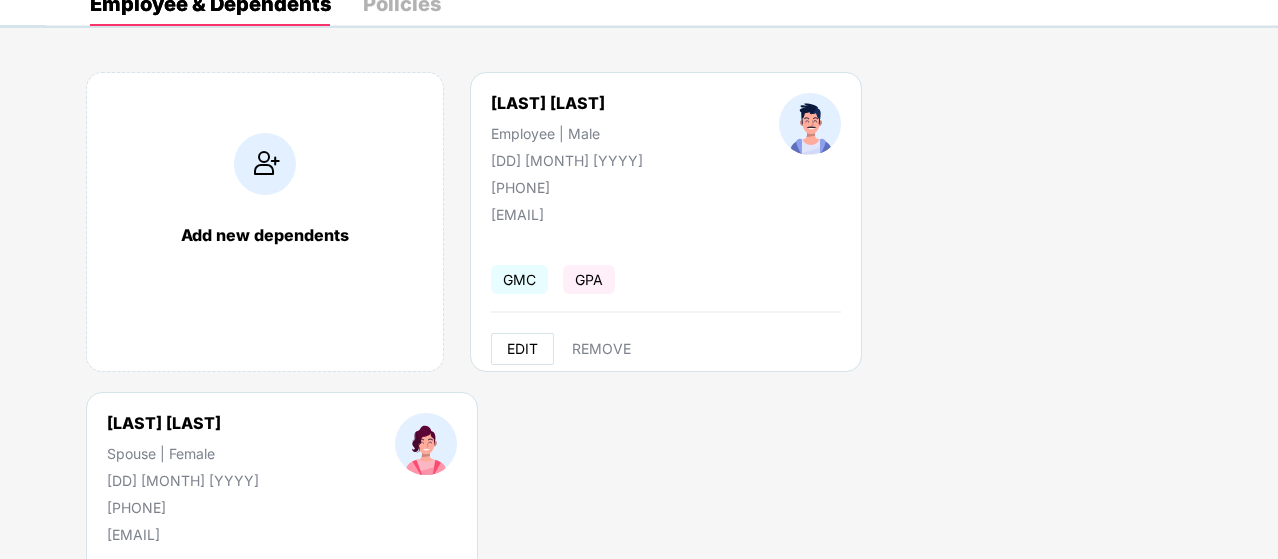 scroll, scrollTop: 0, scrollLeft: 0, axis: both 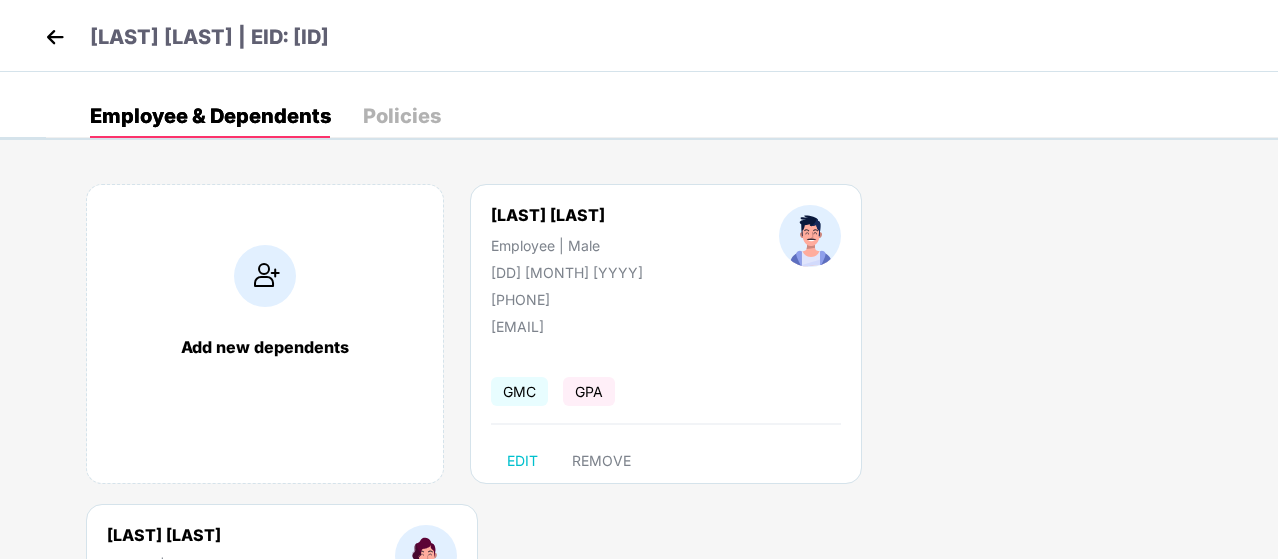click at bounding box center (55, 37) 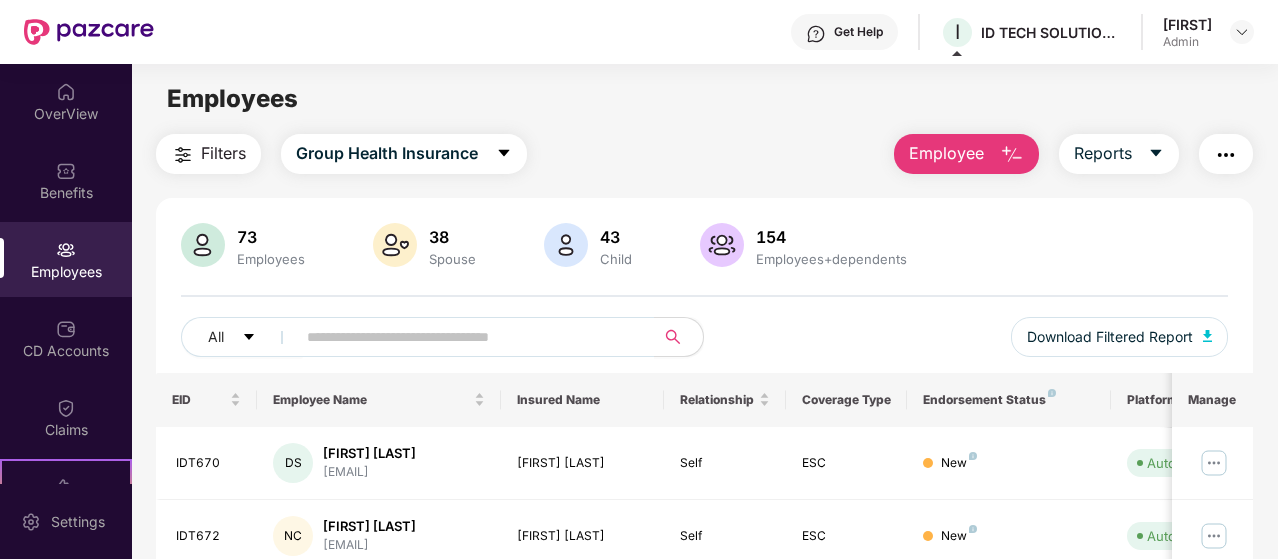 click on "[FIRST] [ROLE]" at bounding box center [1208, 32] 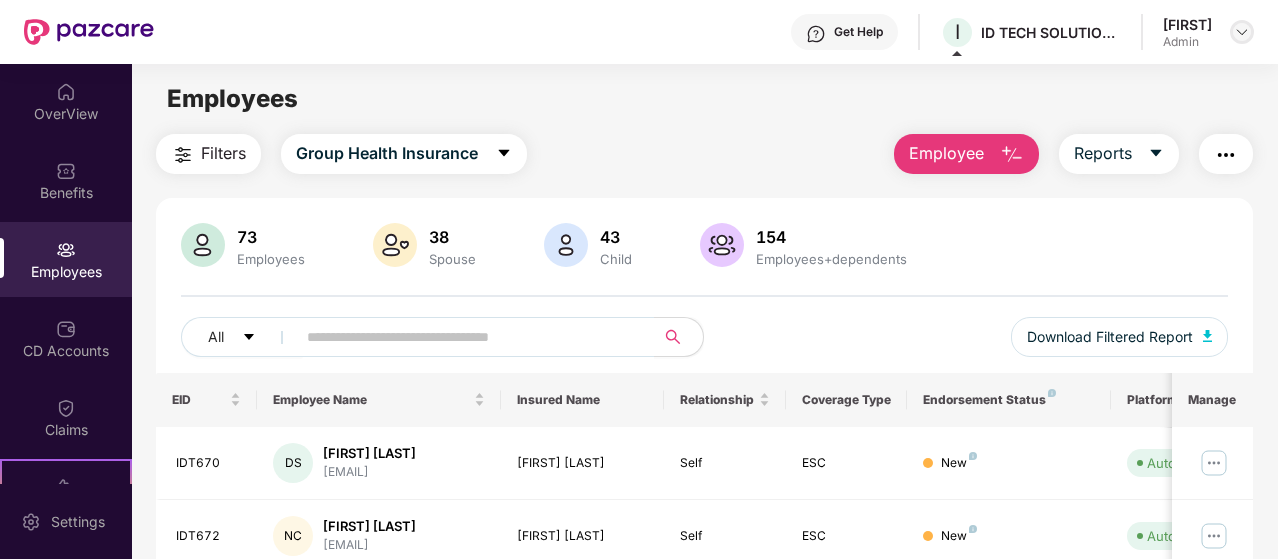 click at bounding box center [1242, 32] 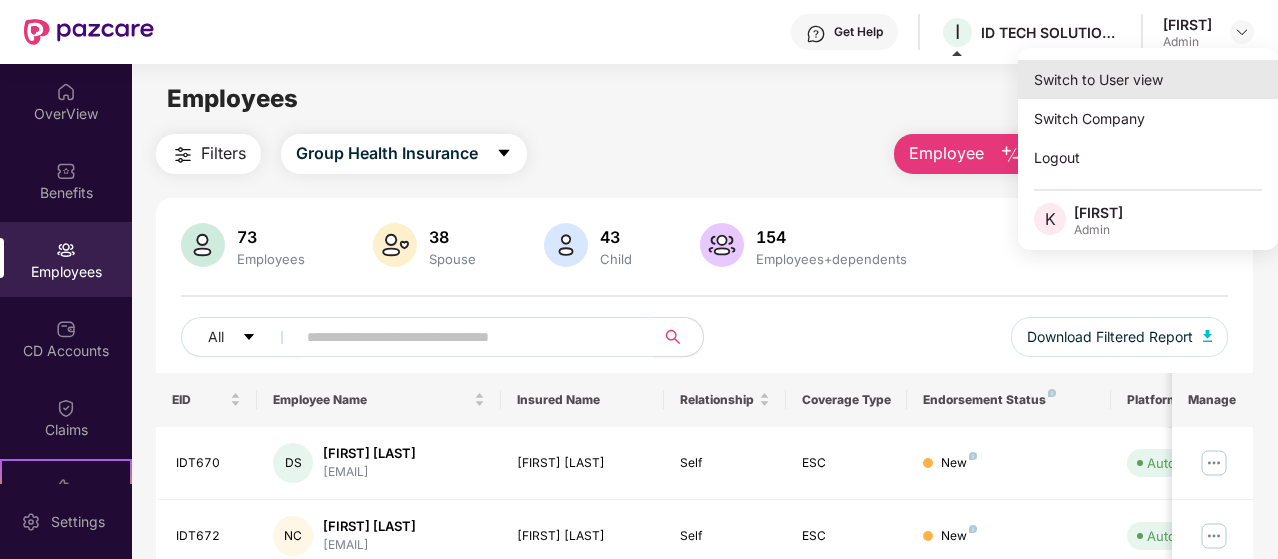 click on "Switch to User view" at bounding box center [1148, 79] 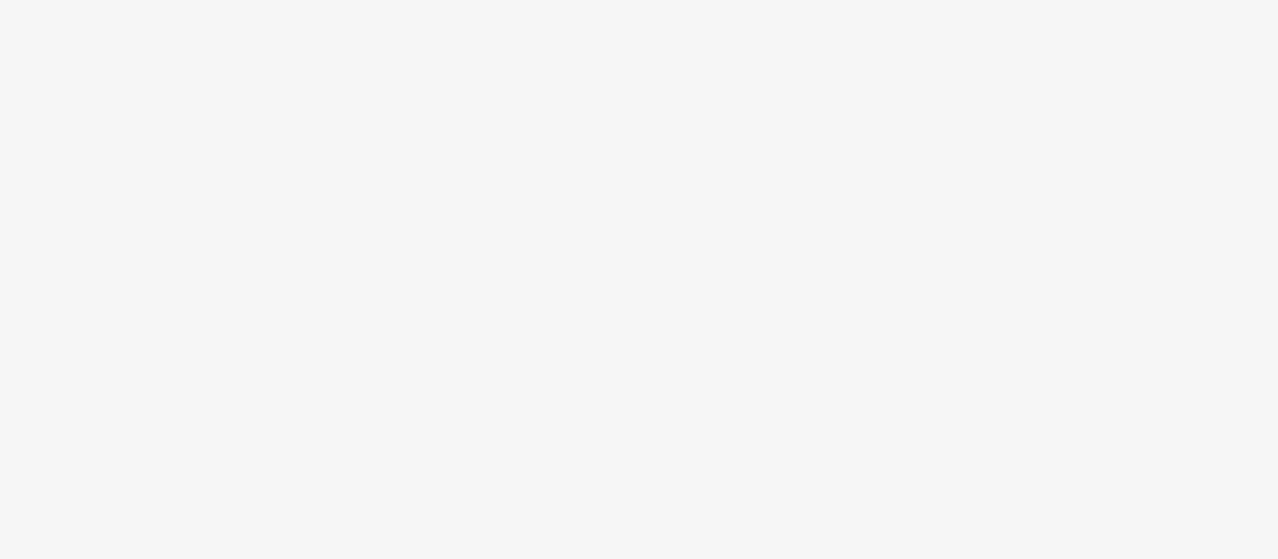 scroll, scrollTop: 0, scrollLeft: 0, axis: both 